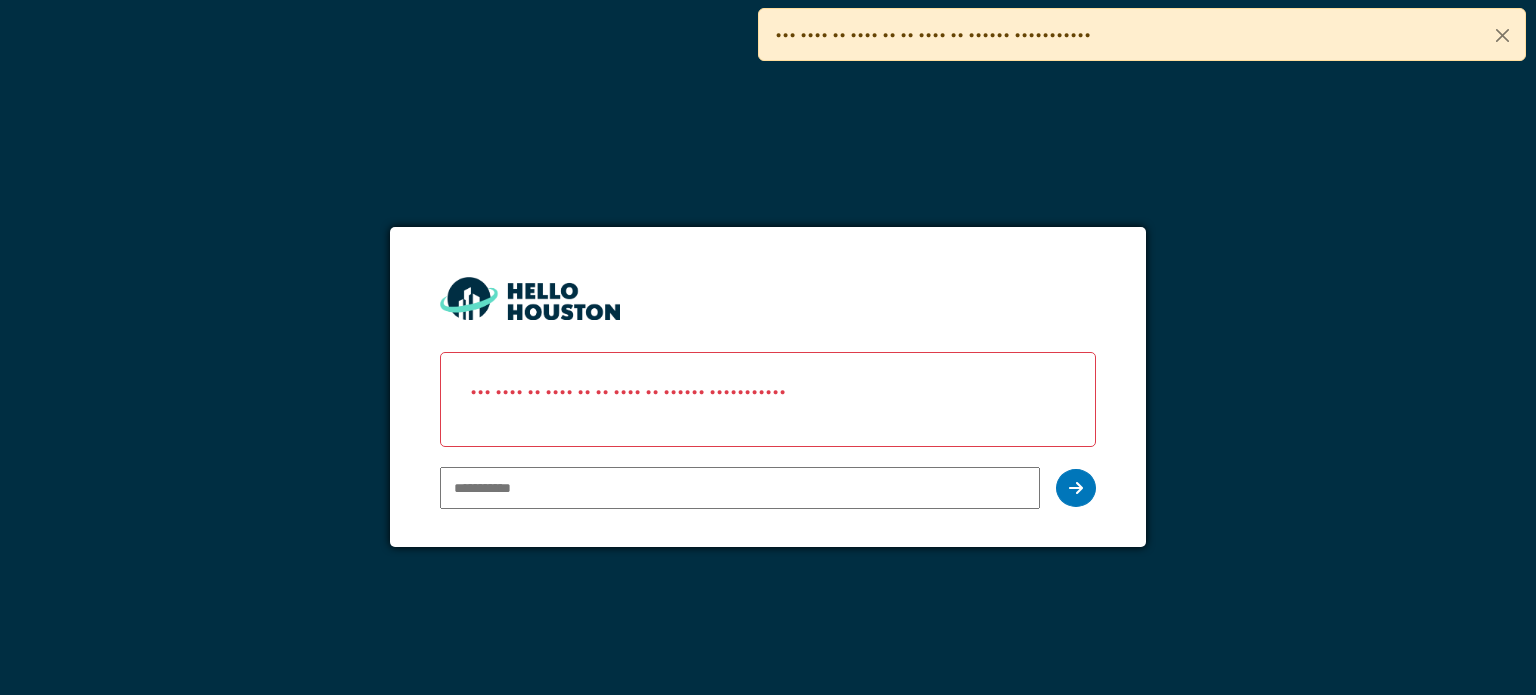 scroll, scrollTop: 0, scrollLeft: 0, axis: both 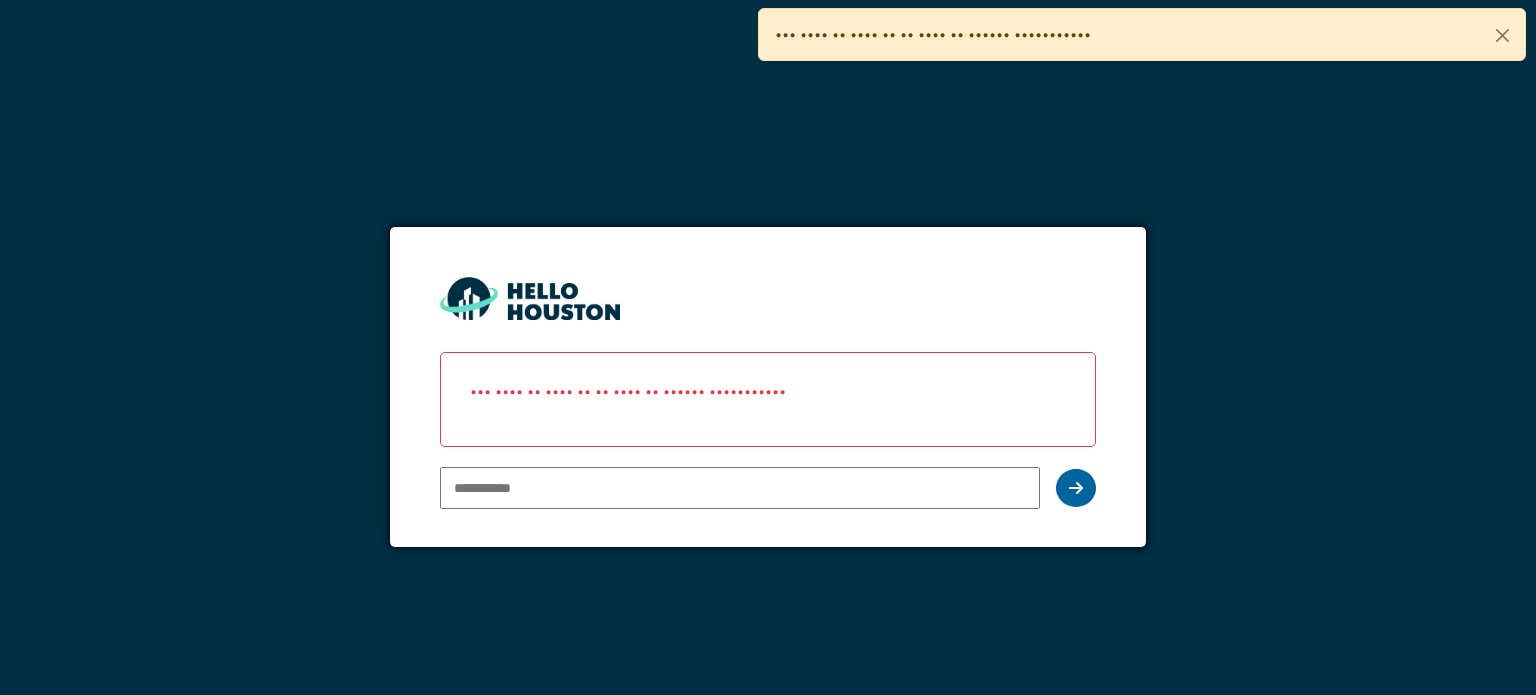 type on "**********" 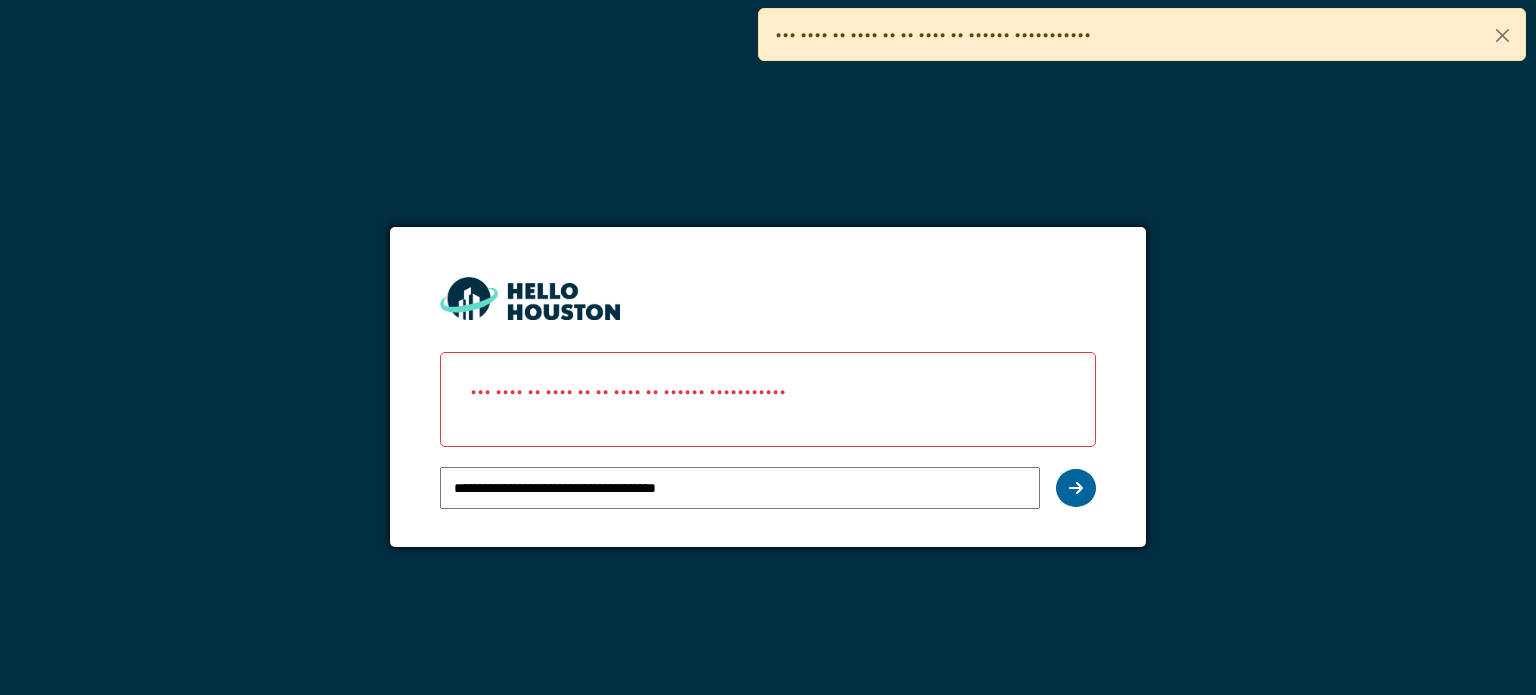 click at bounding box center [1076, 488] 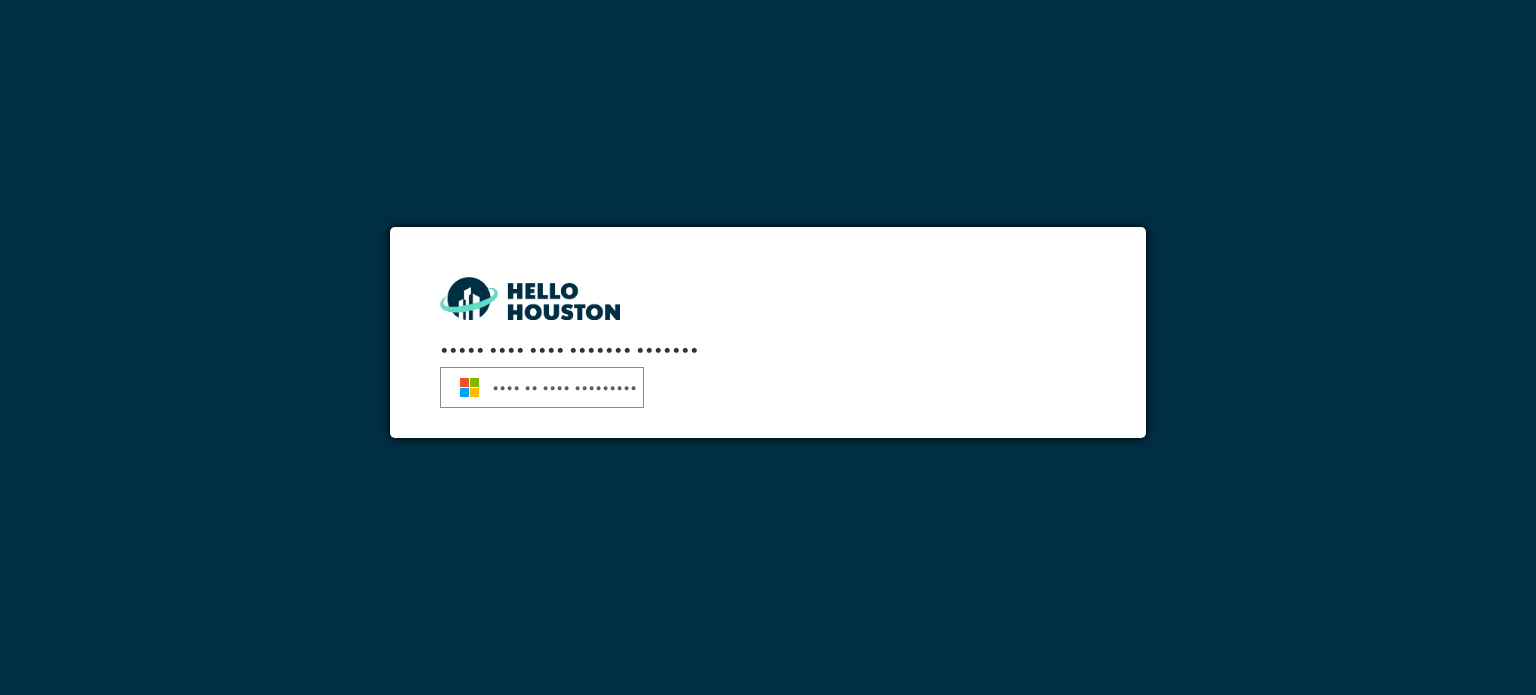 scroll, scrollTop: 0, scrollLeft: 0, axis: both 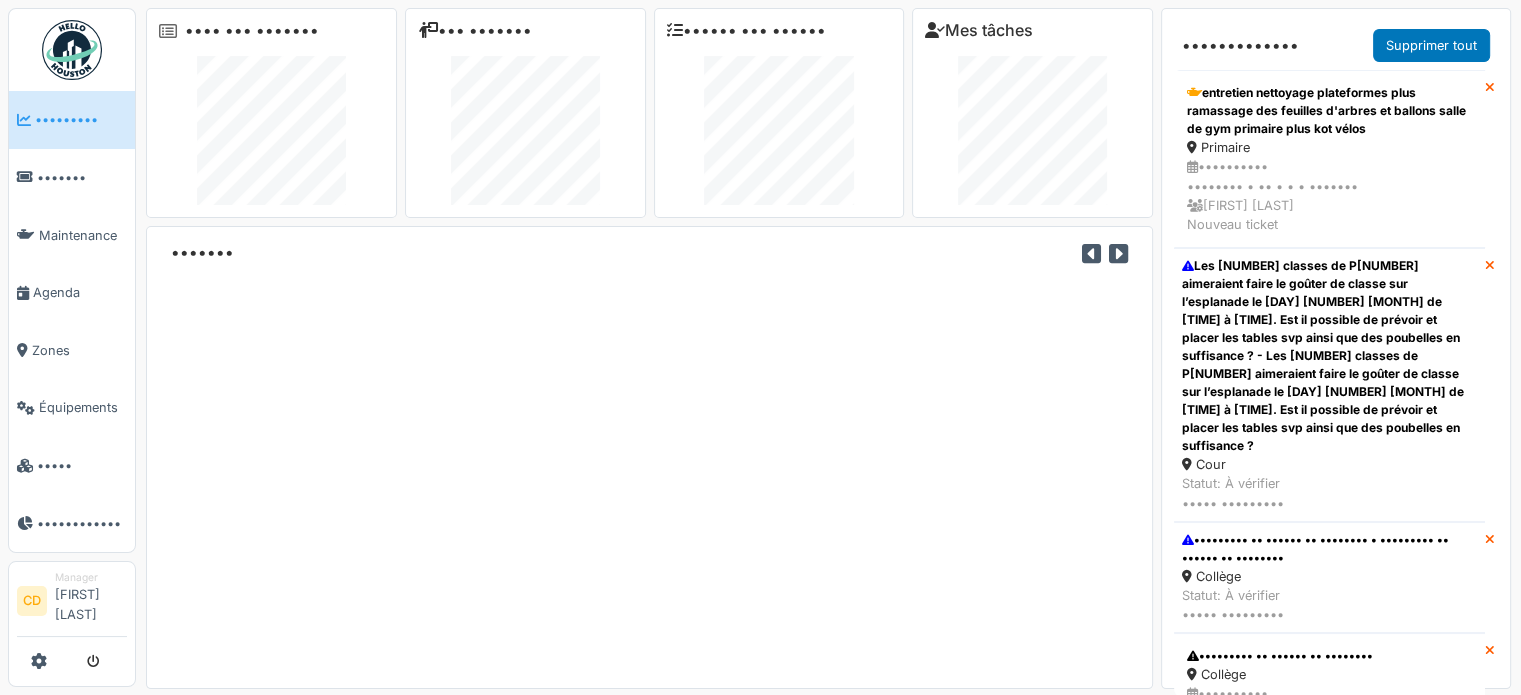 click on "Tickets" at bounding box center [82, 177] 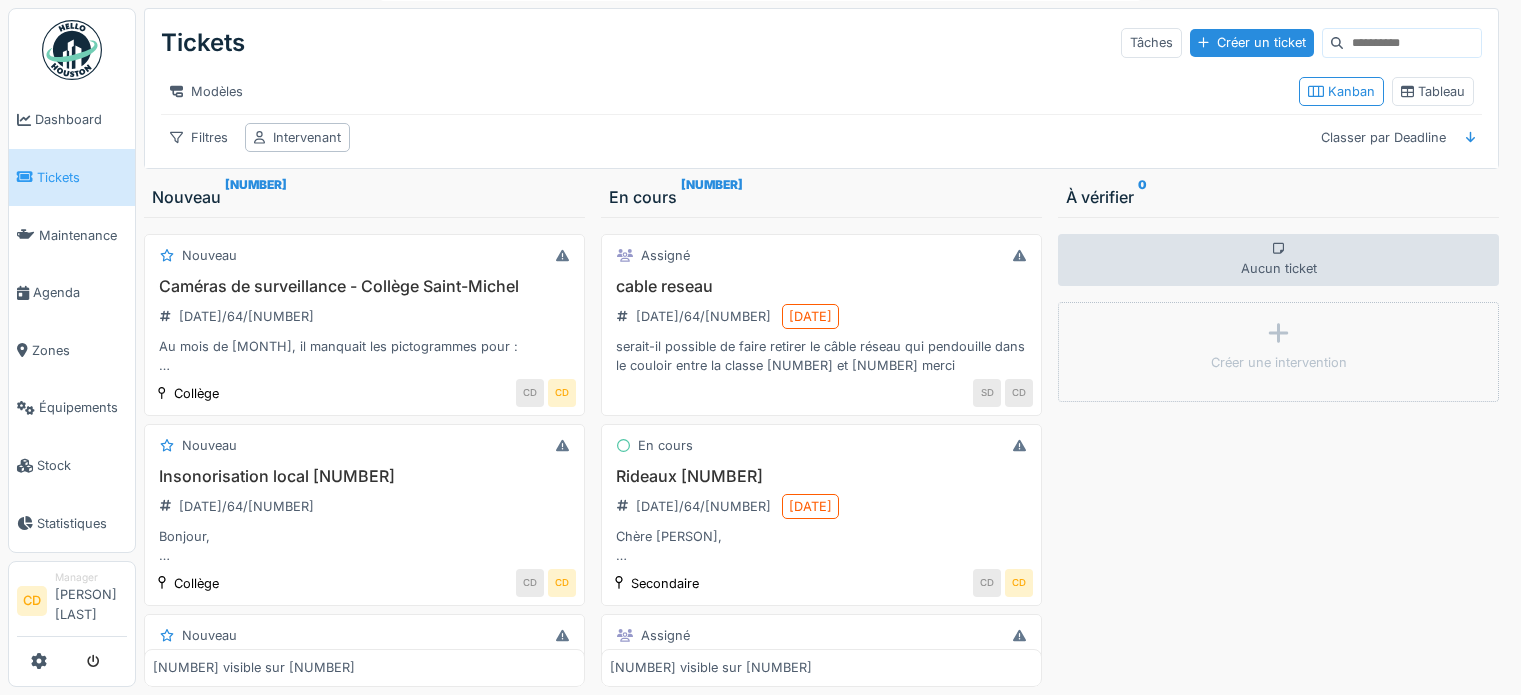 scroll, scrollTop: 0, scrollLeft: 0, axis: both 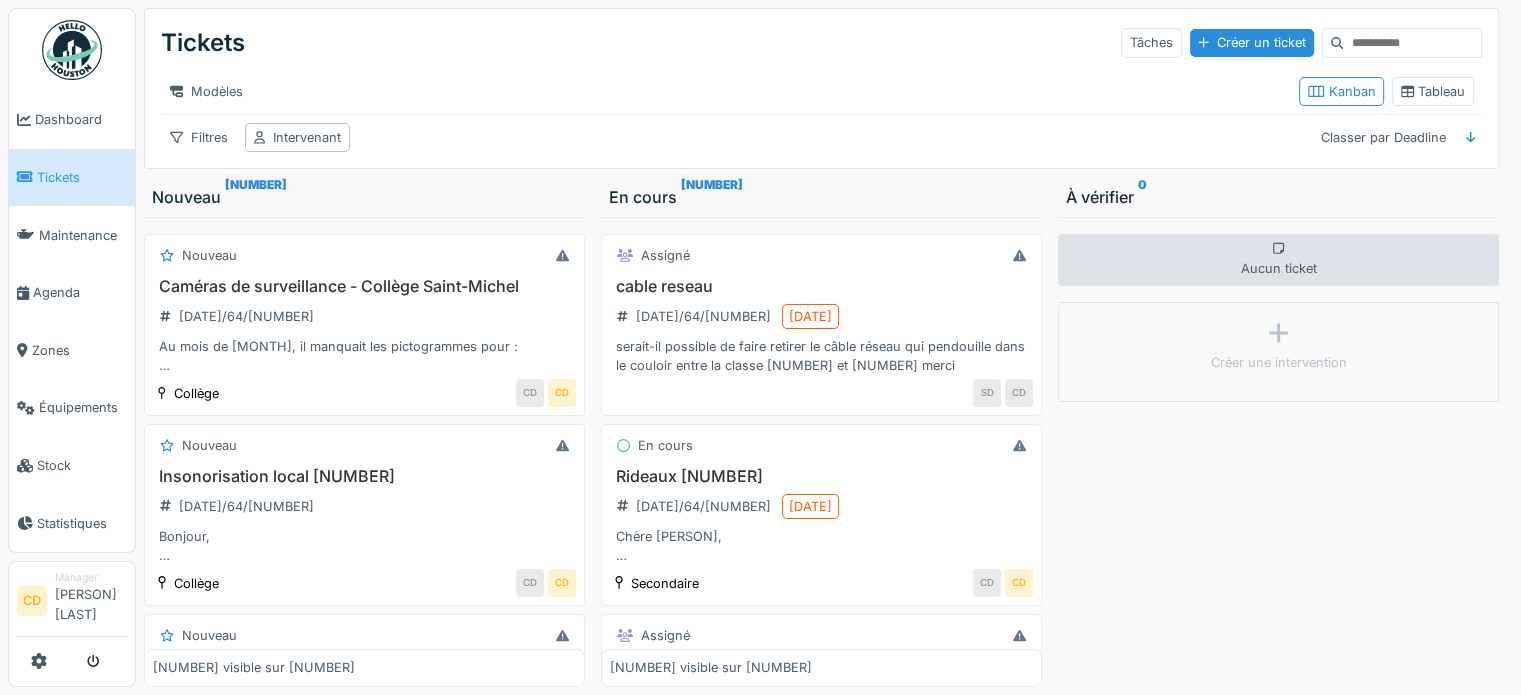 click on "Tickets" at bounding box center [82, 177] 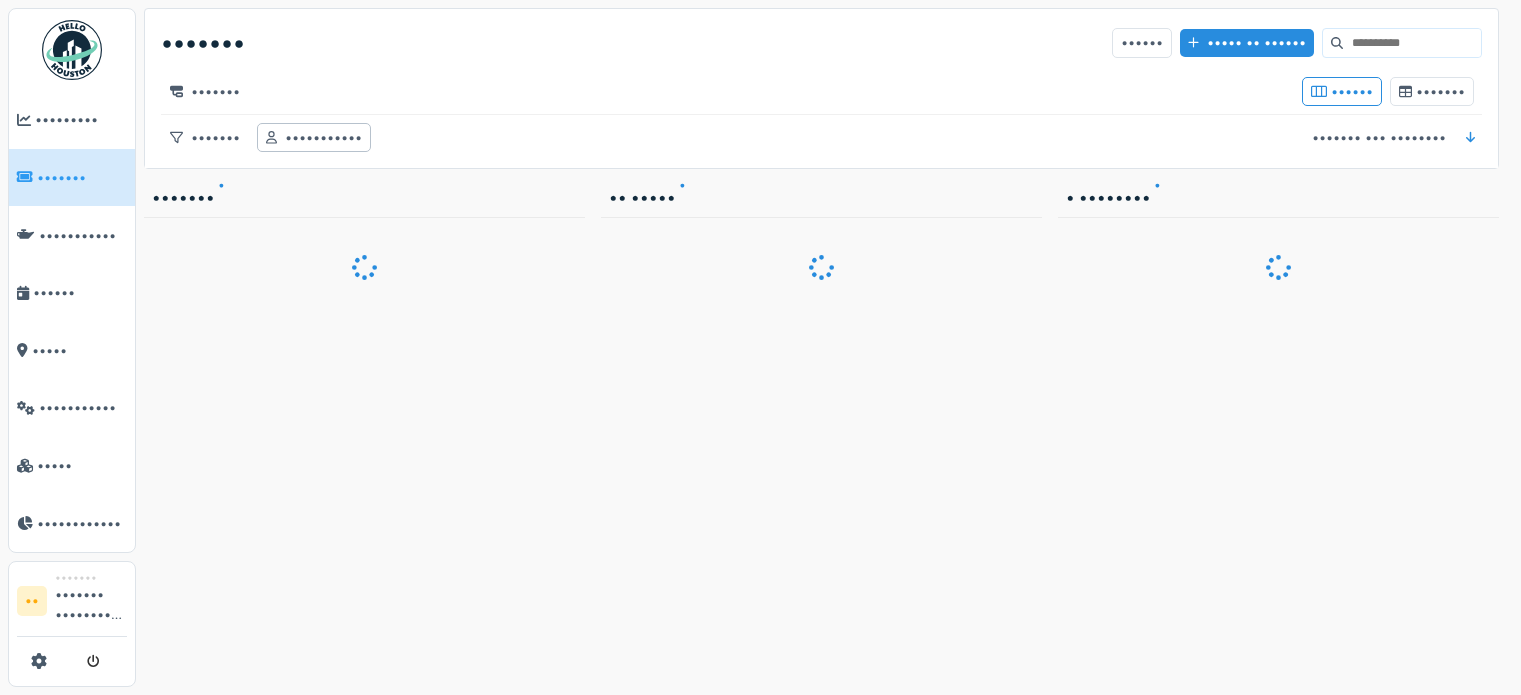 scroll, scrollTop: 0, scrollLeft: 0, axis: both 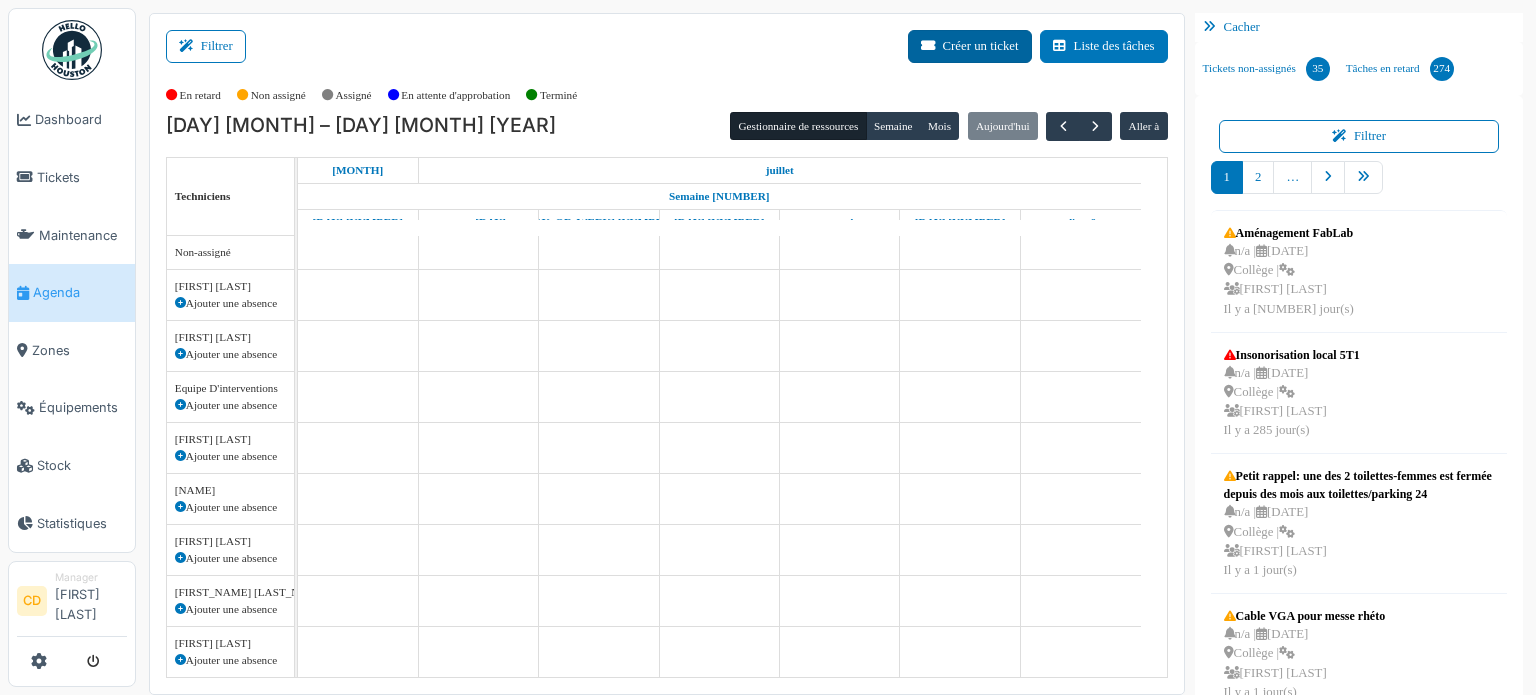click on "Créer un ticket" at bounding box center (970, 46) 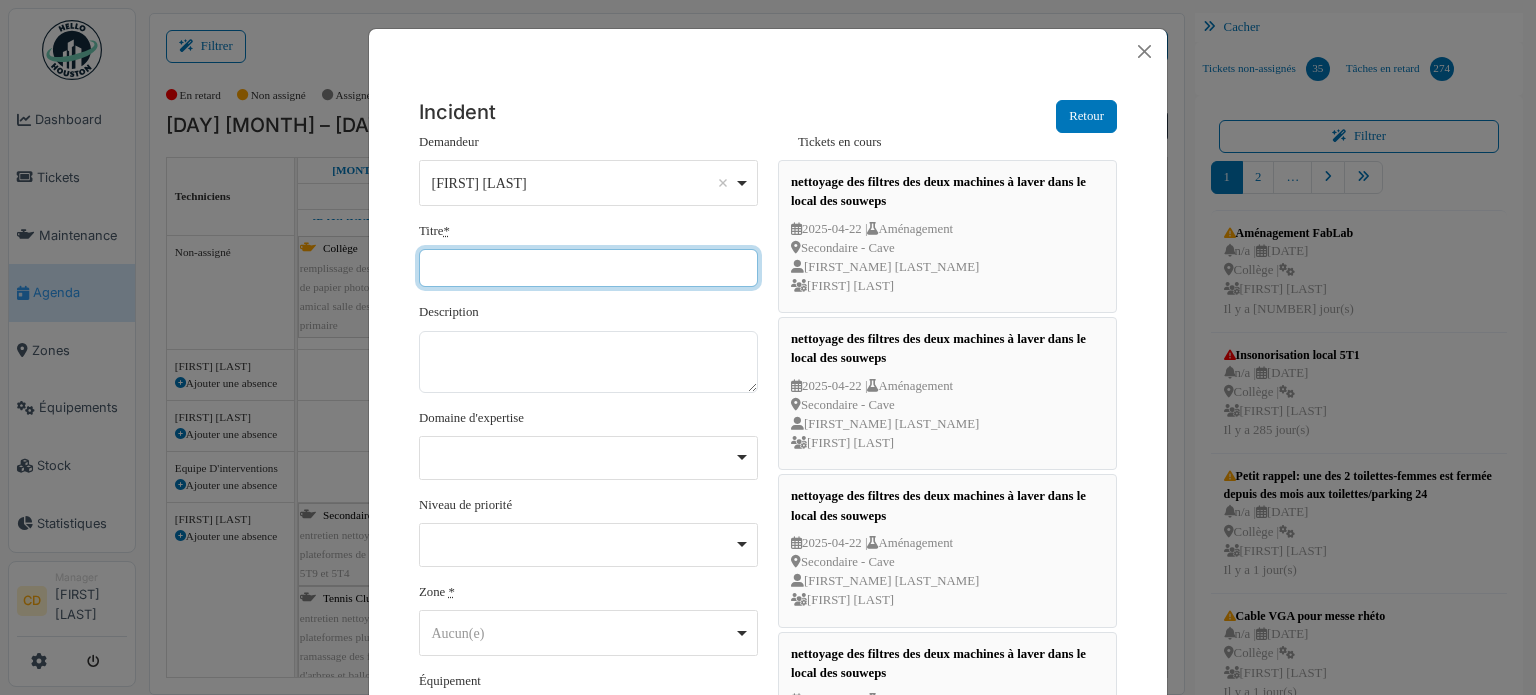 paste on "**********" 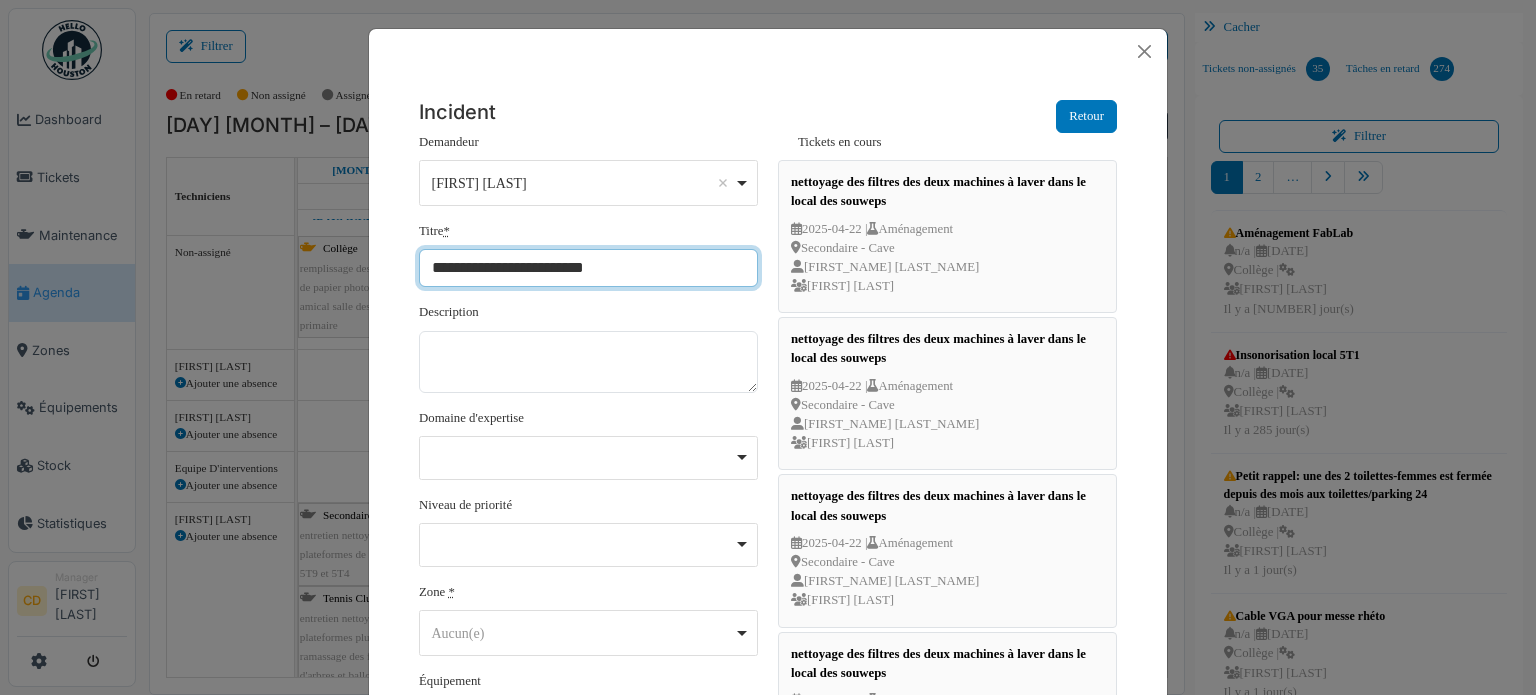 type on "**********" 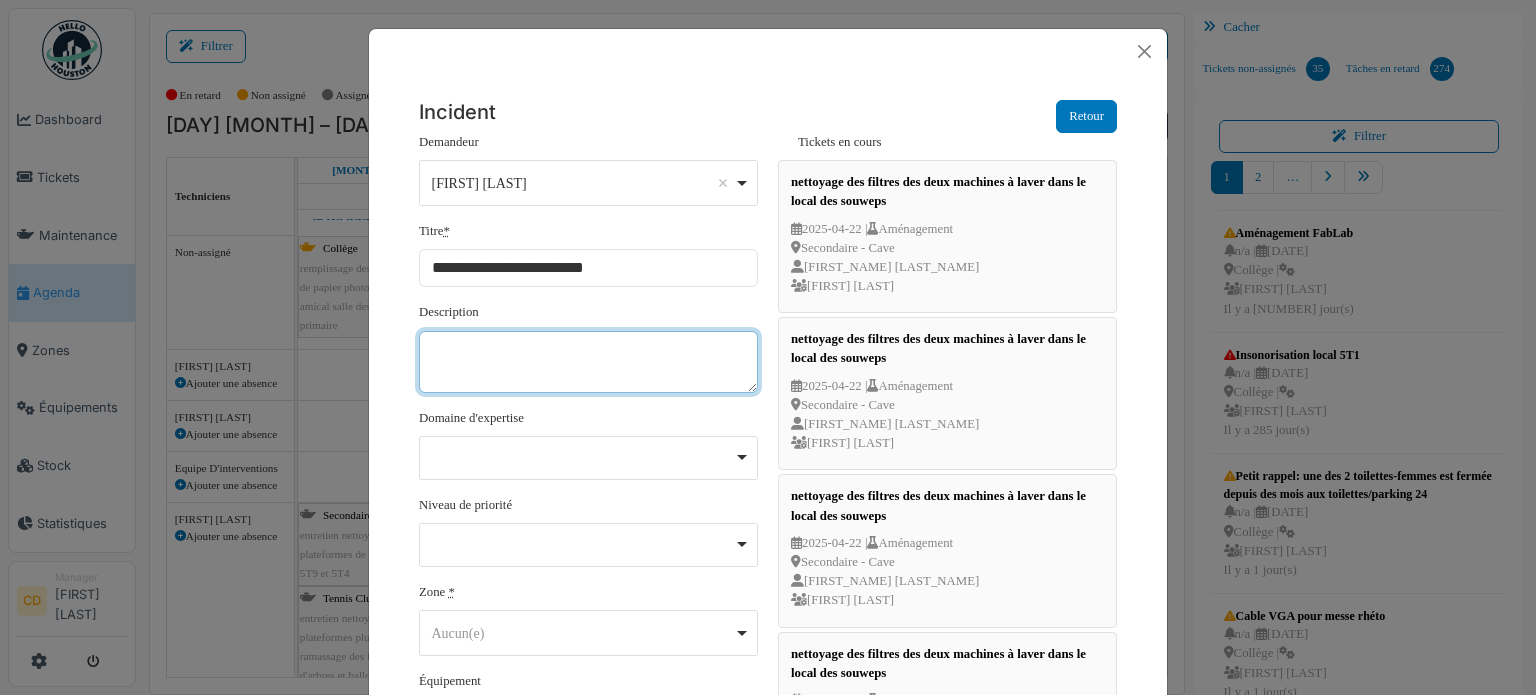 paste on "**********" 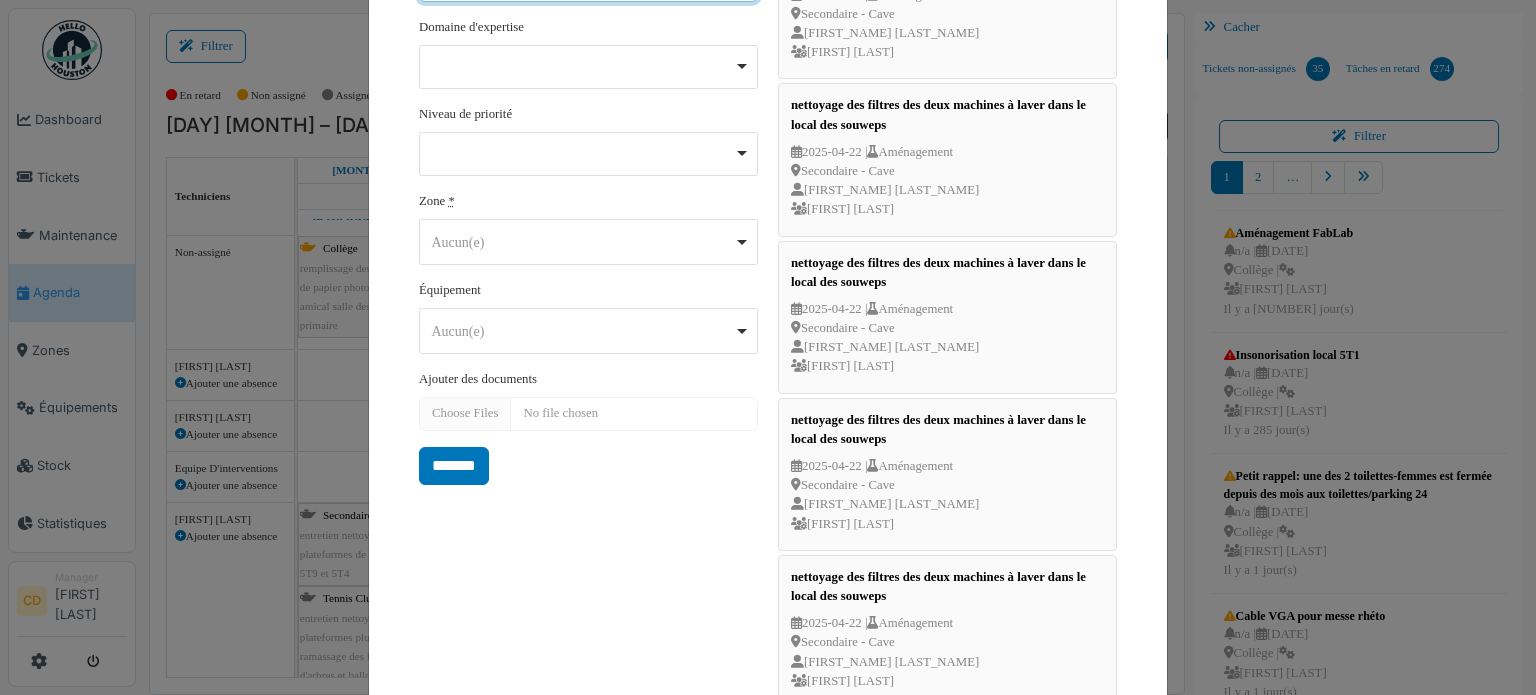 scroll, scrollTop: 500, scrollLeft: 0, axis: vertical 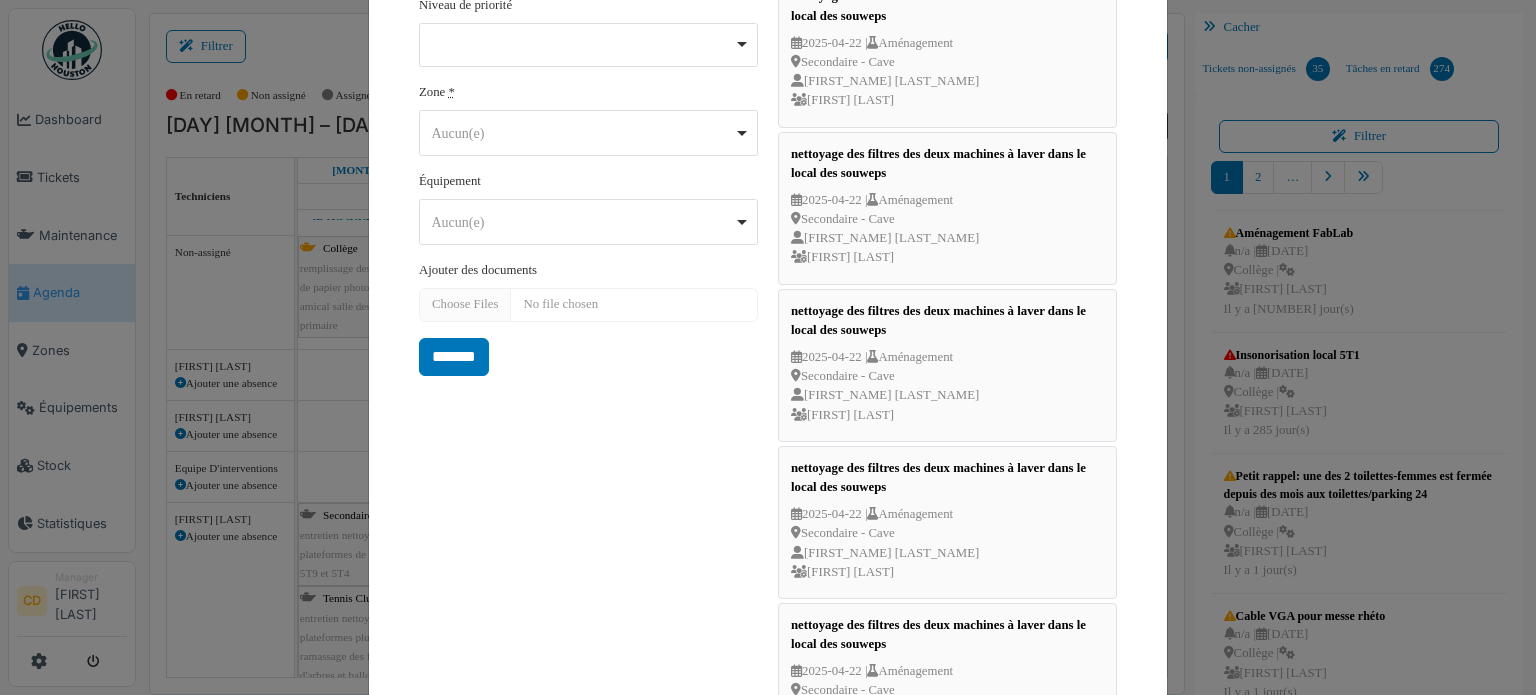 click on "******** Aucun(e) Remove item" at bounding box center [588, 133] 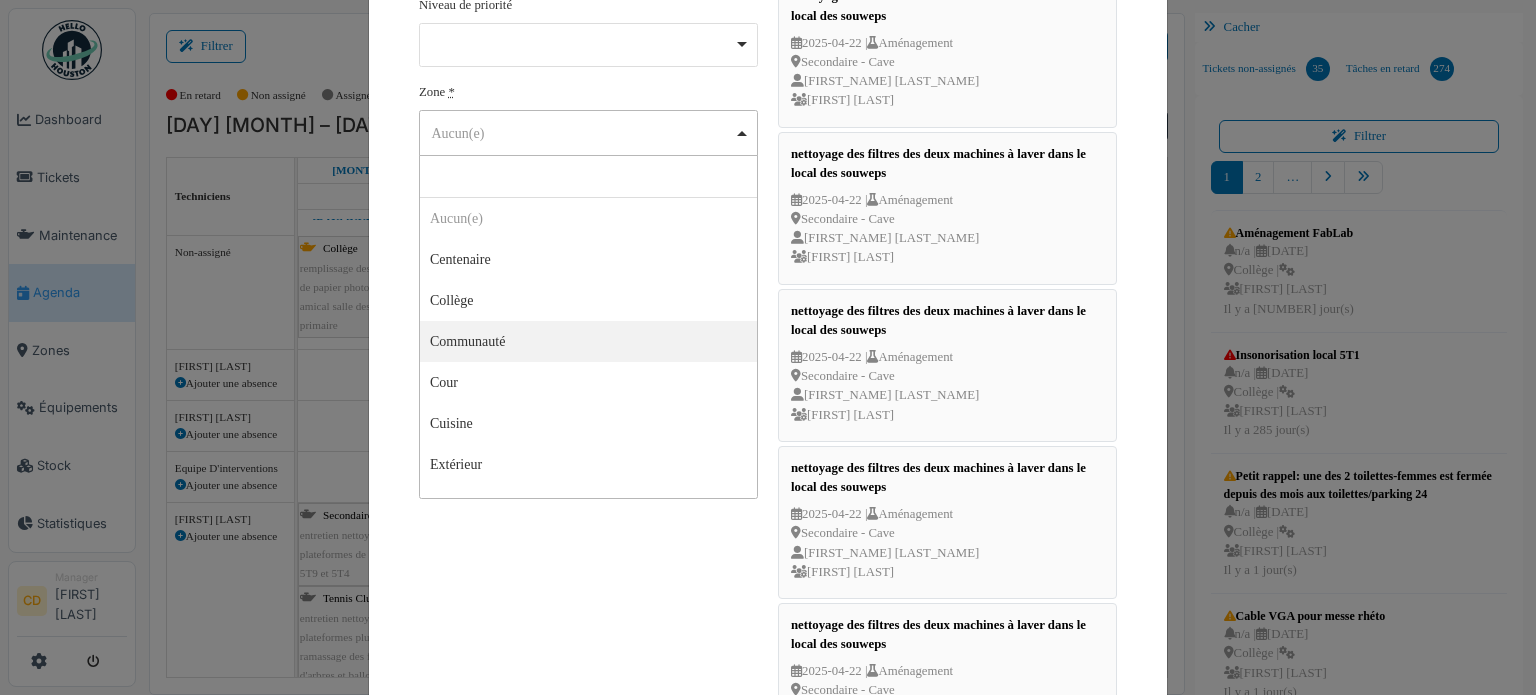 scroll, scrollTop: 100, scrollLeft: 0, axis: vertical 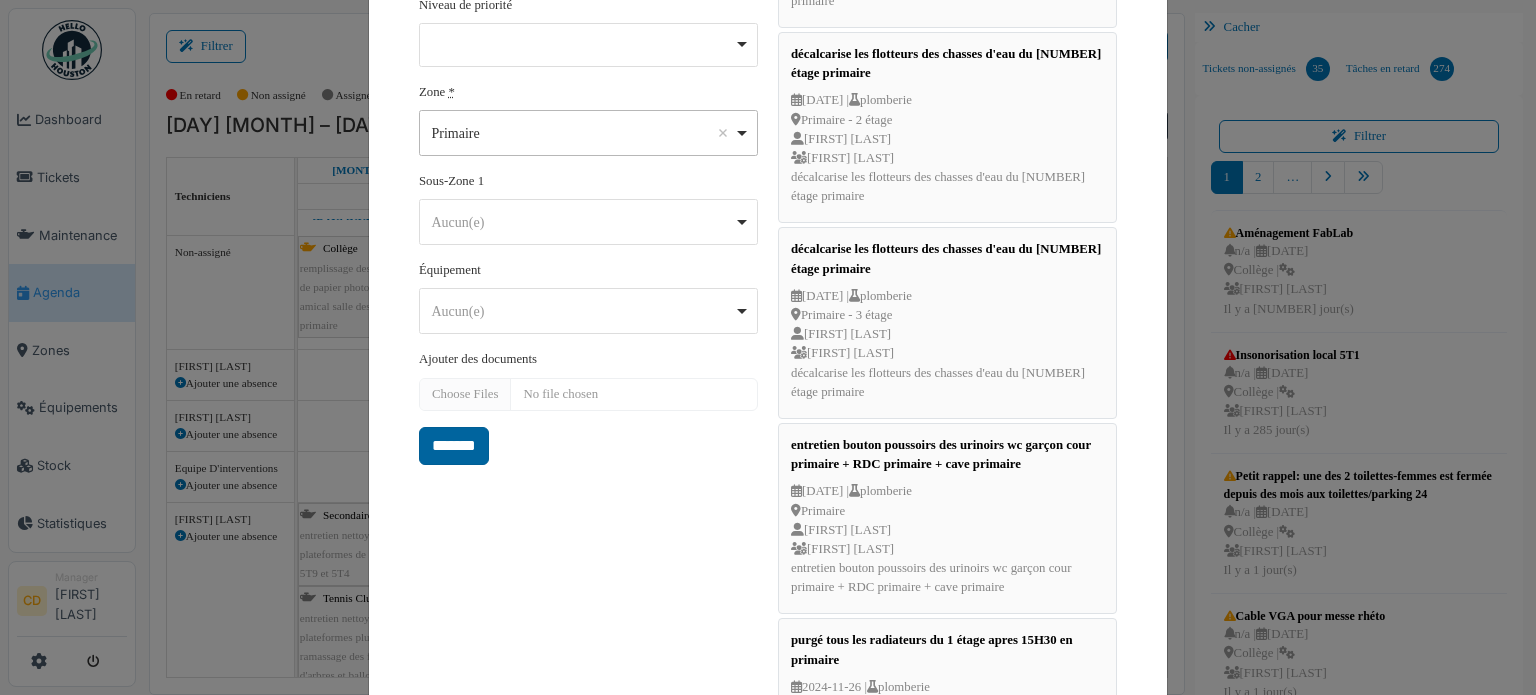 click on "*******" at bounding box center (454, 446) 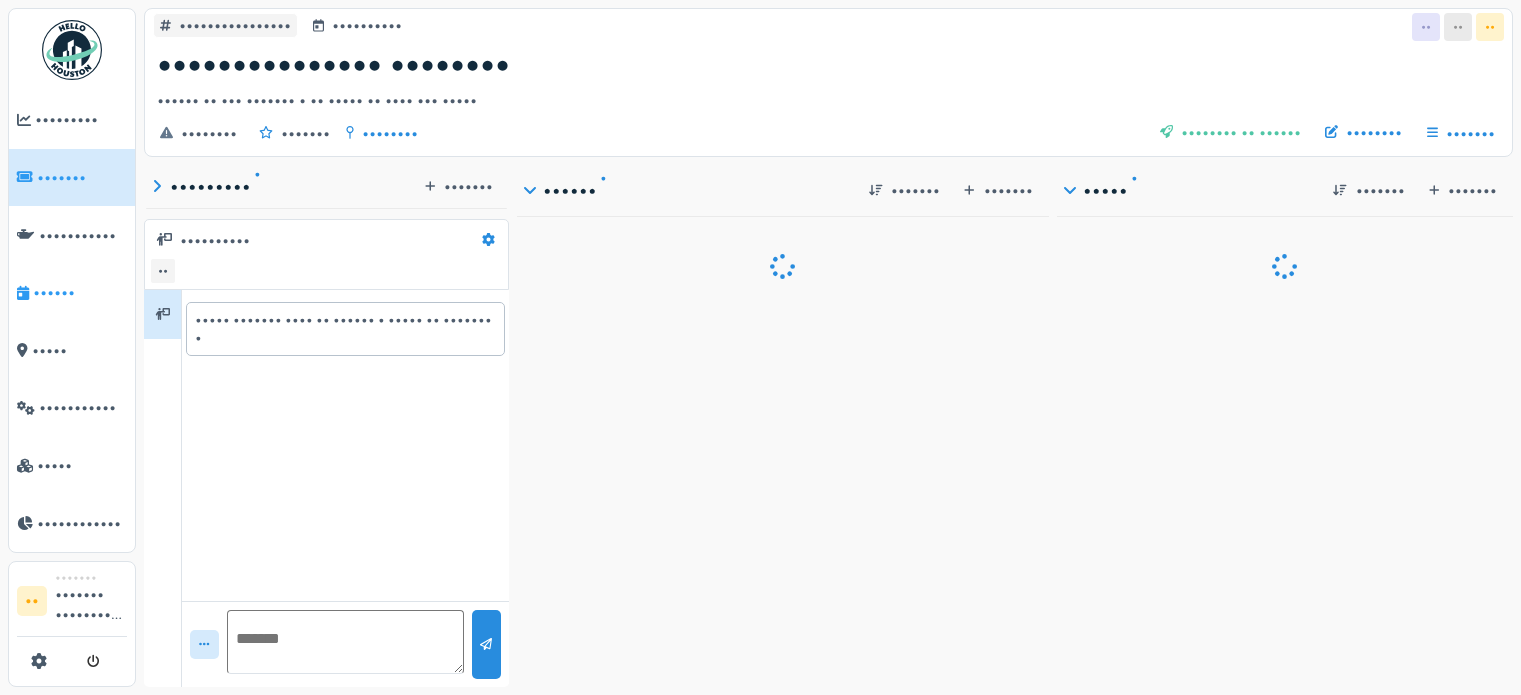 scroll, scrollTop: 0, scrollLeft: 0, axis: both 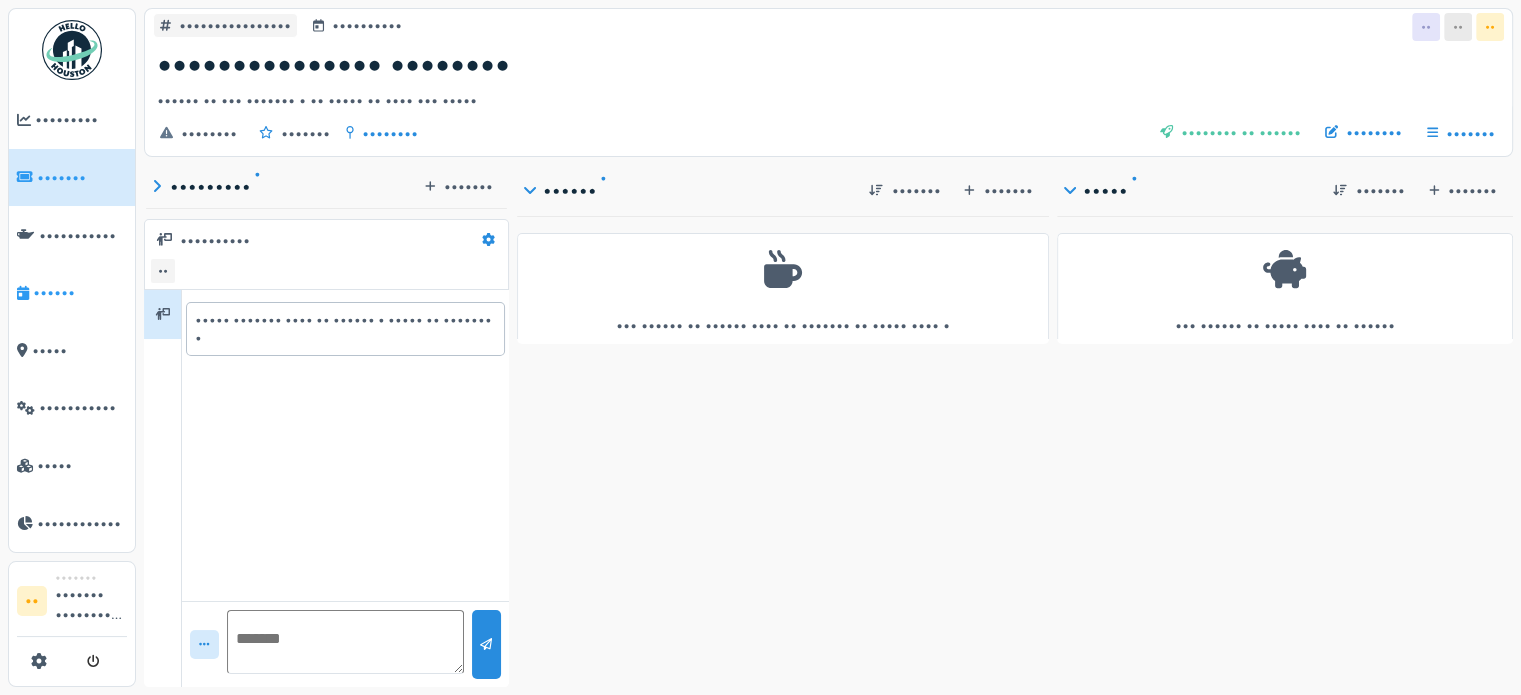 click on "Agenda" at bounding box center (80, 292) 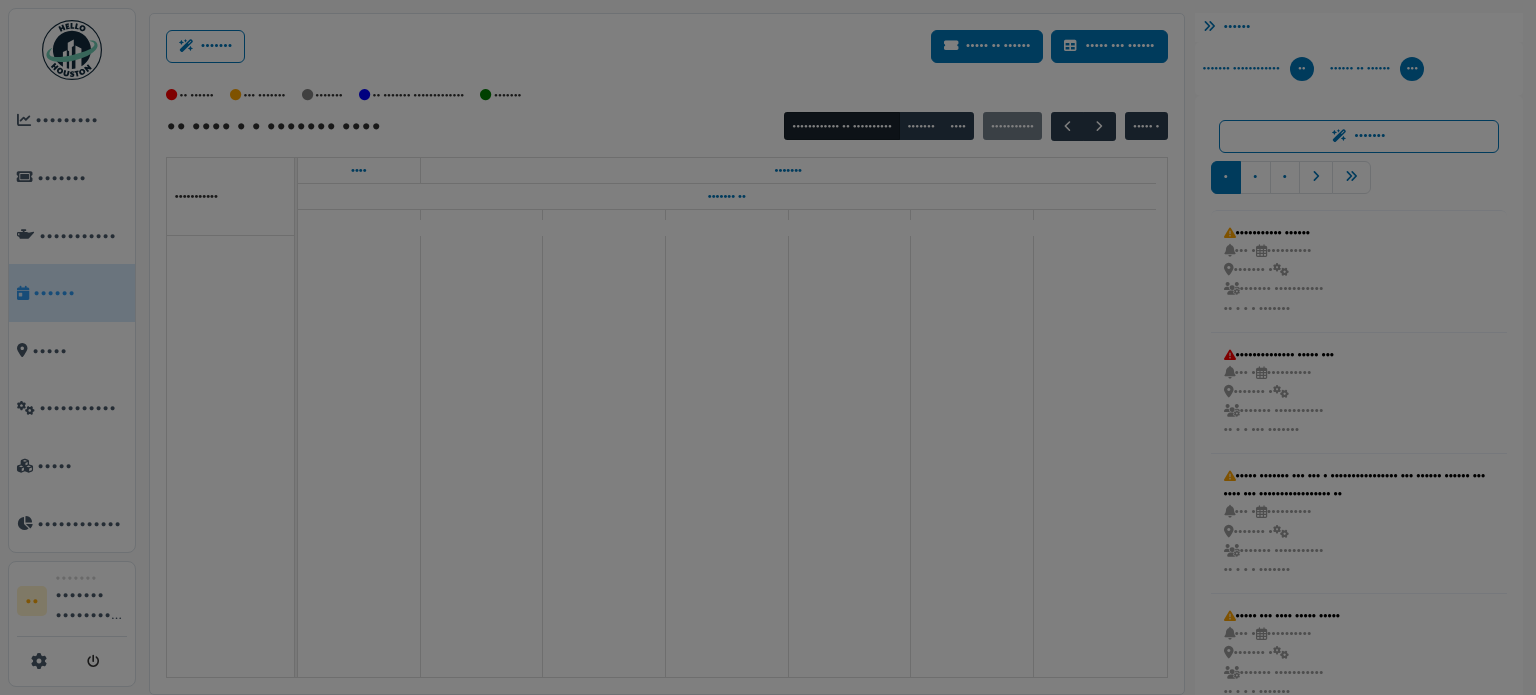 scroll, scrollTop: 0, scrollLeft: 0, axis: both 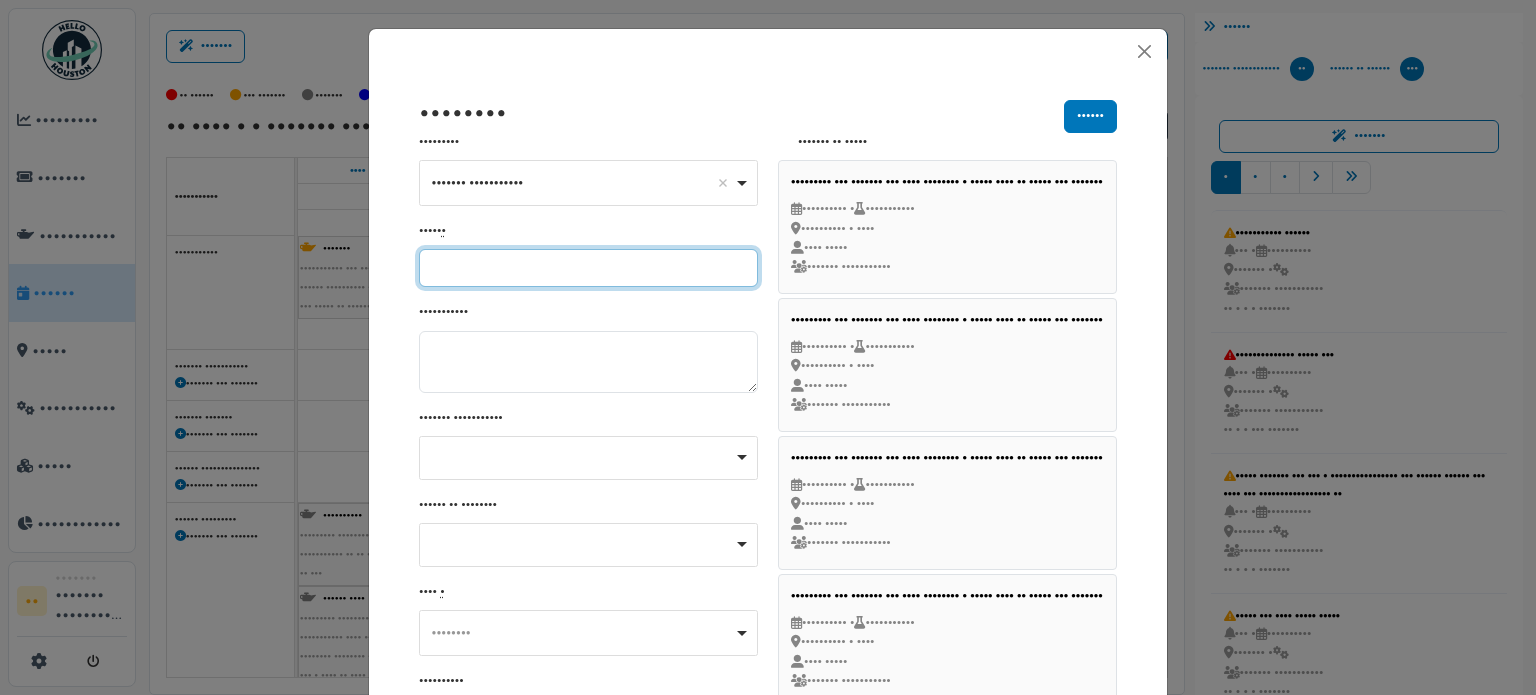 click on "Titre  *" at bounding box center (588, 268) 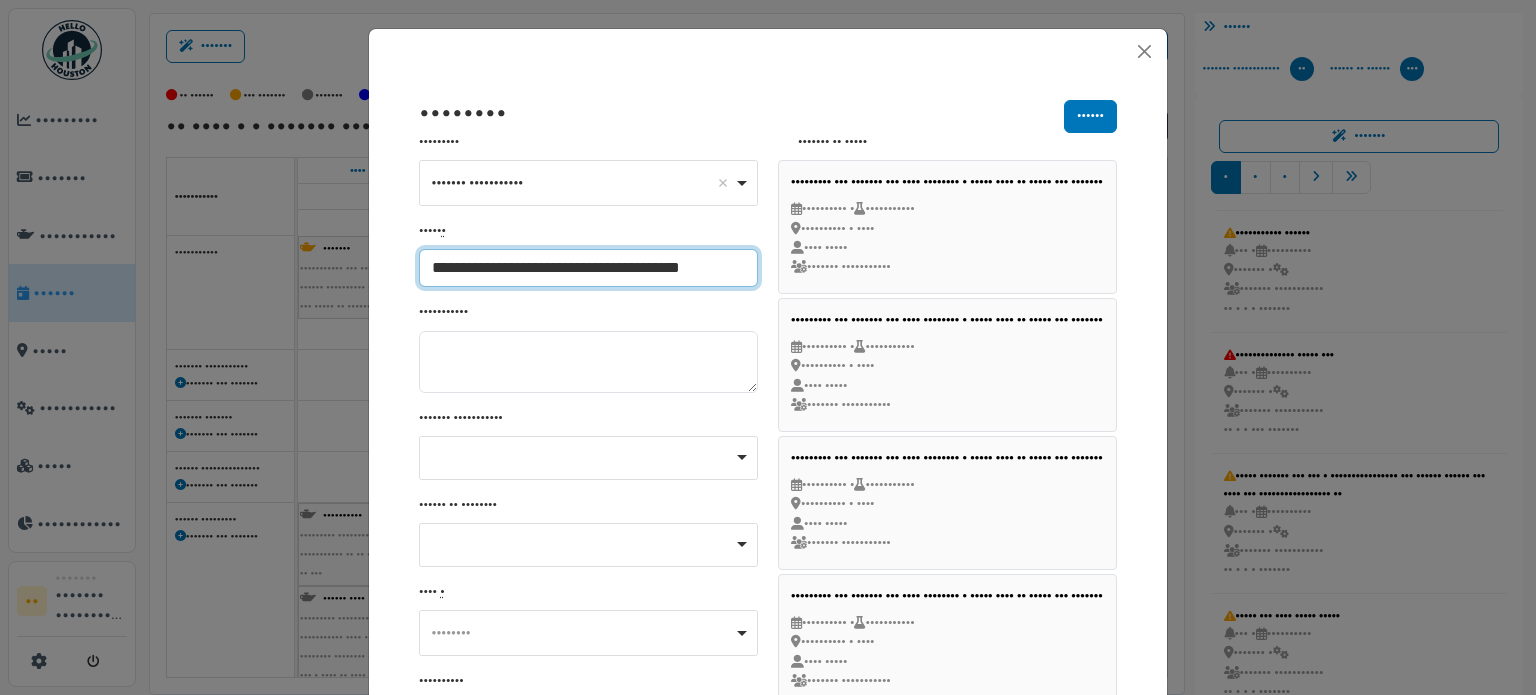 type on "**********" 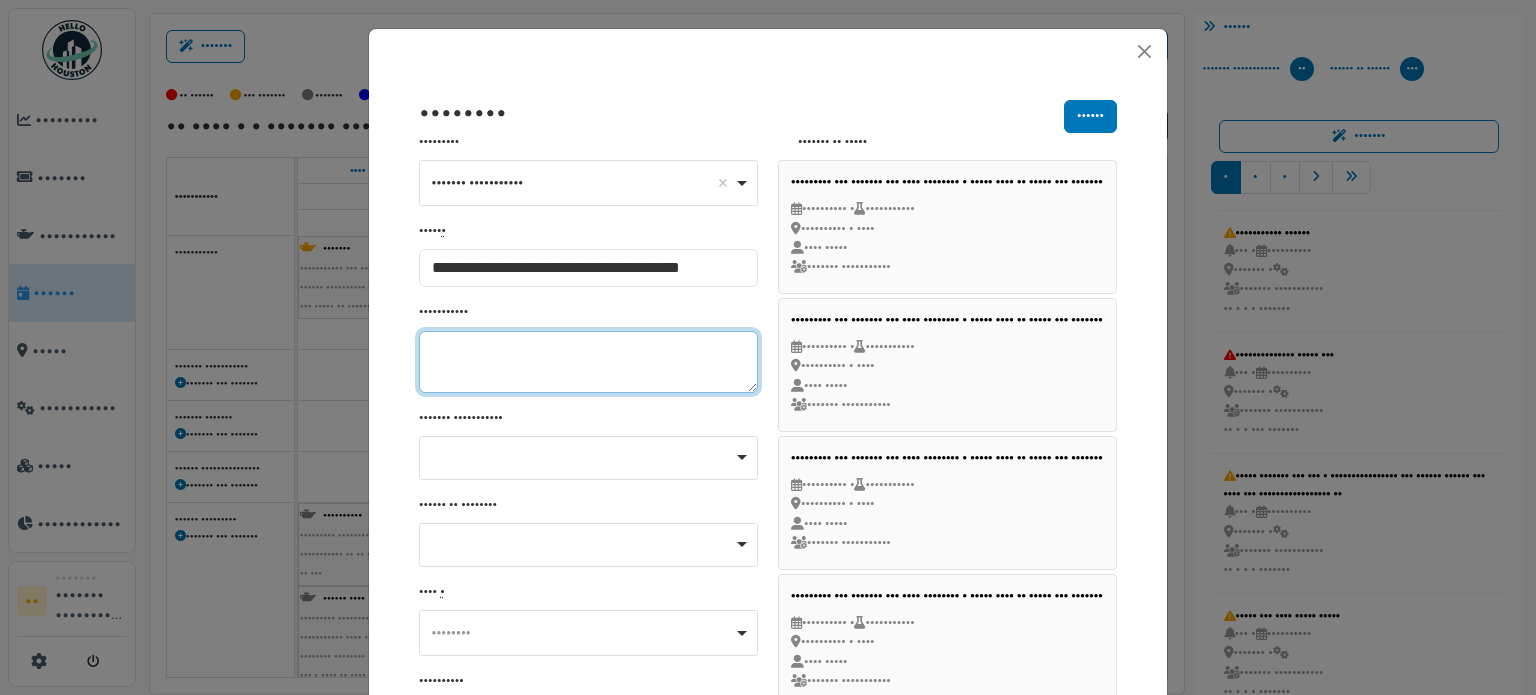 click on "Description" at bounding box center [588, 362] 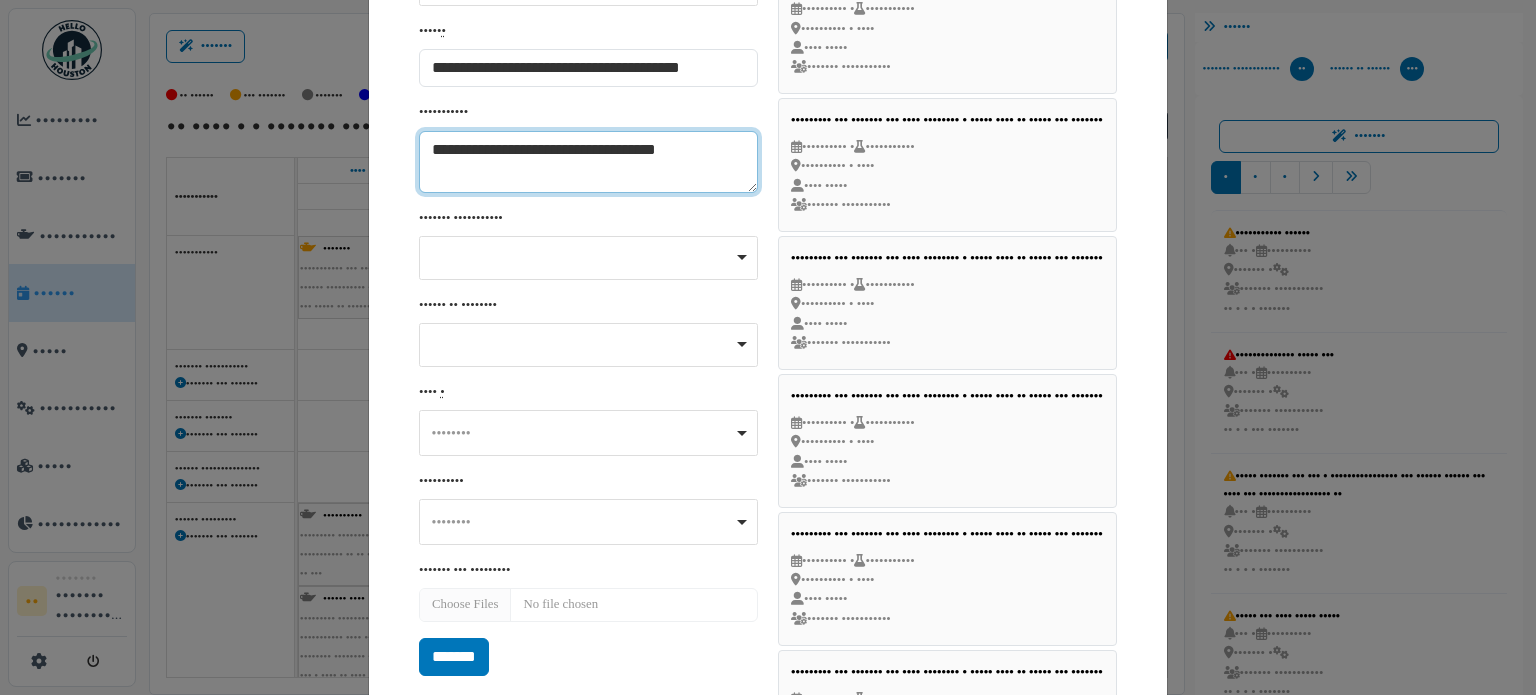 scroll, scrollTop: 400, scrollLeft: 0, axis: vertical 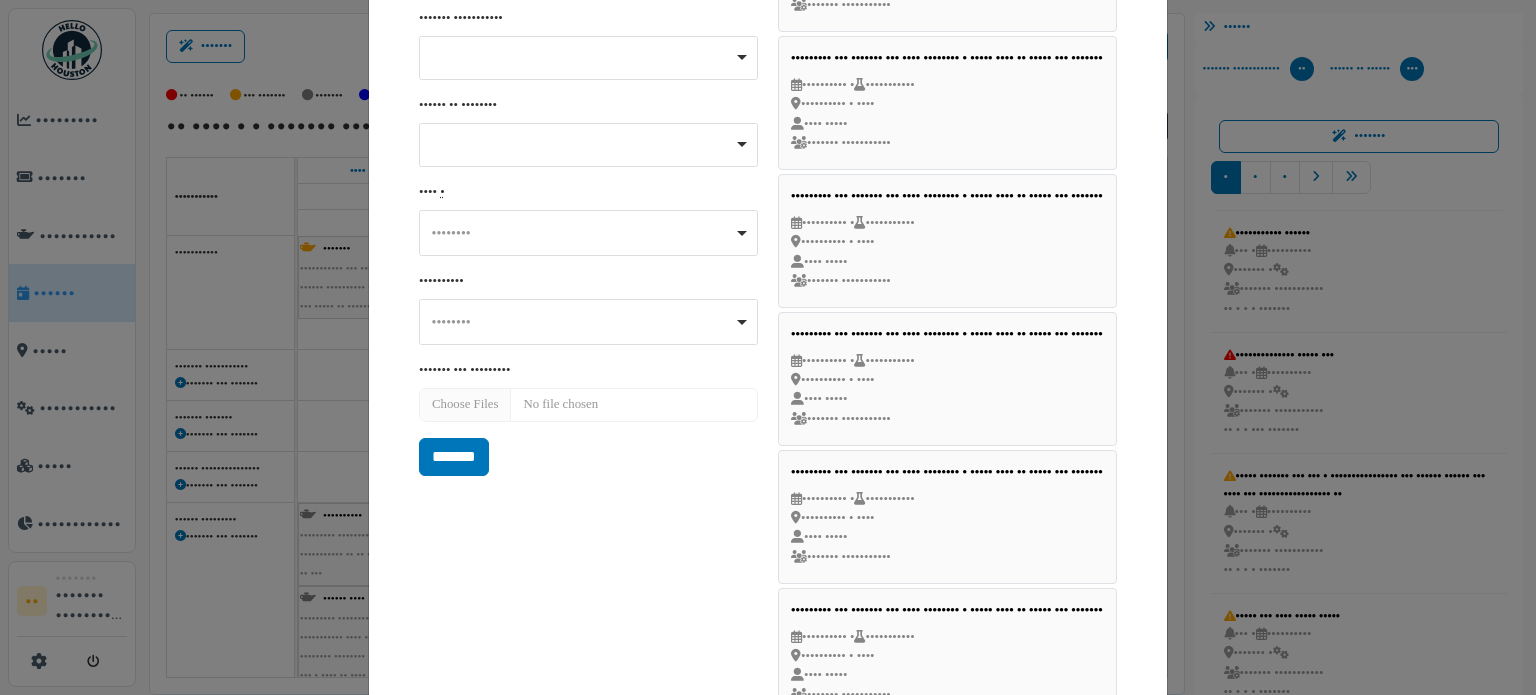 click on "******** Aucun(e) Remove item" at bounding box center [588, 233] 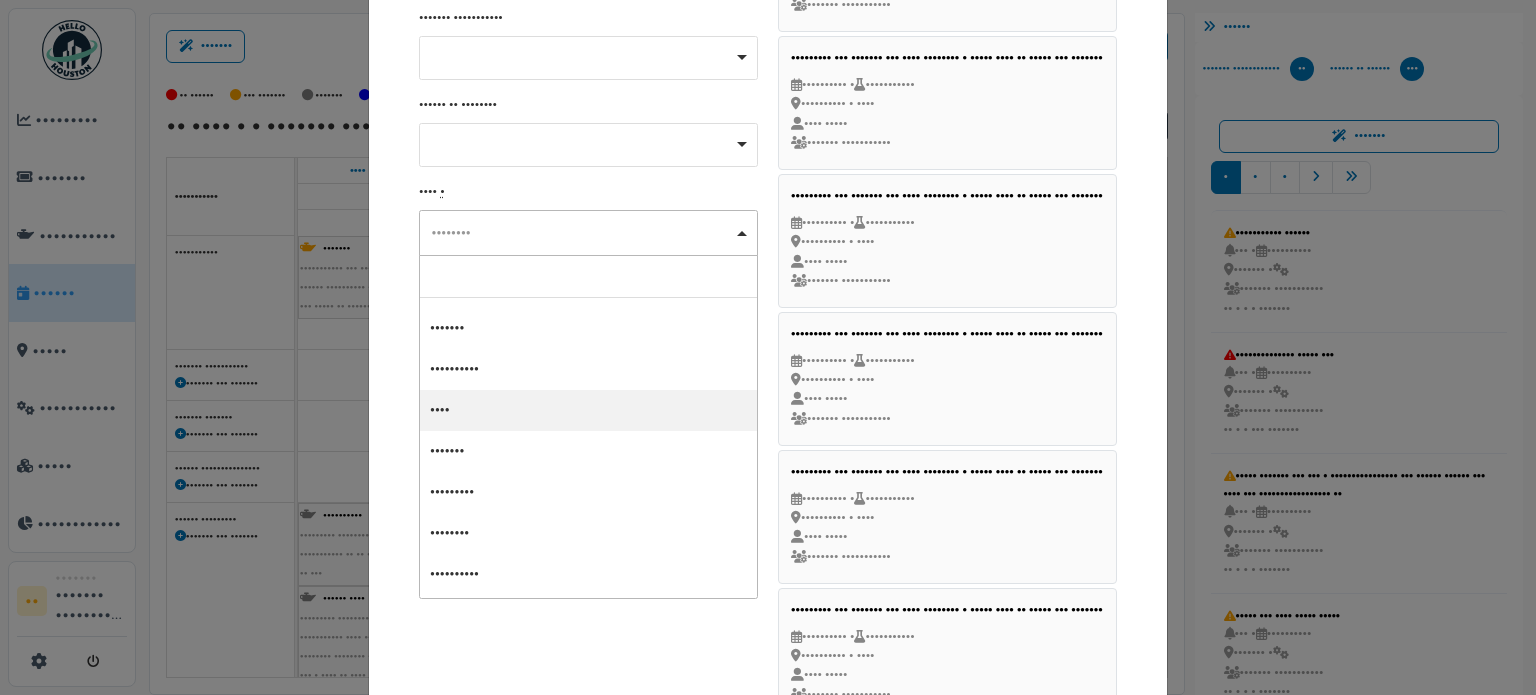 scroll, scrollTop: 150, scrollLeft: 0, axis: vertical 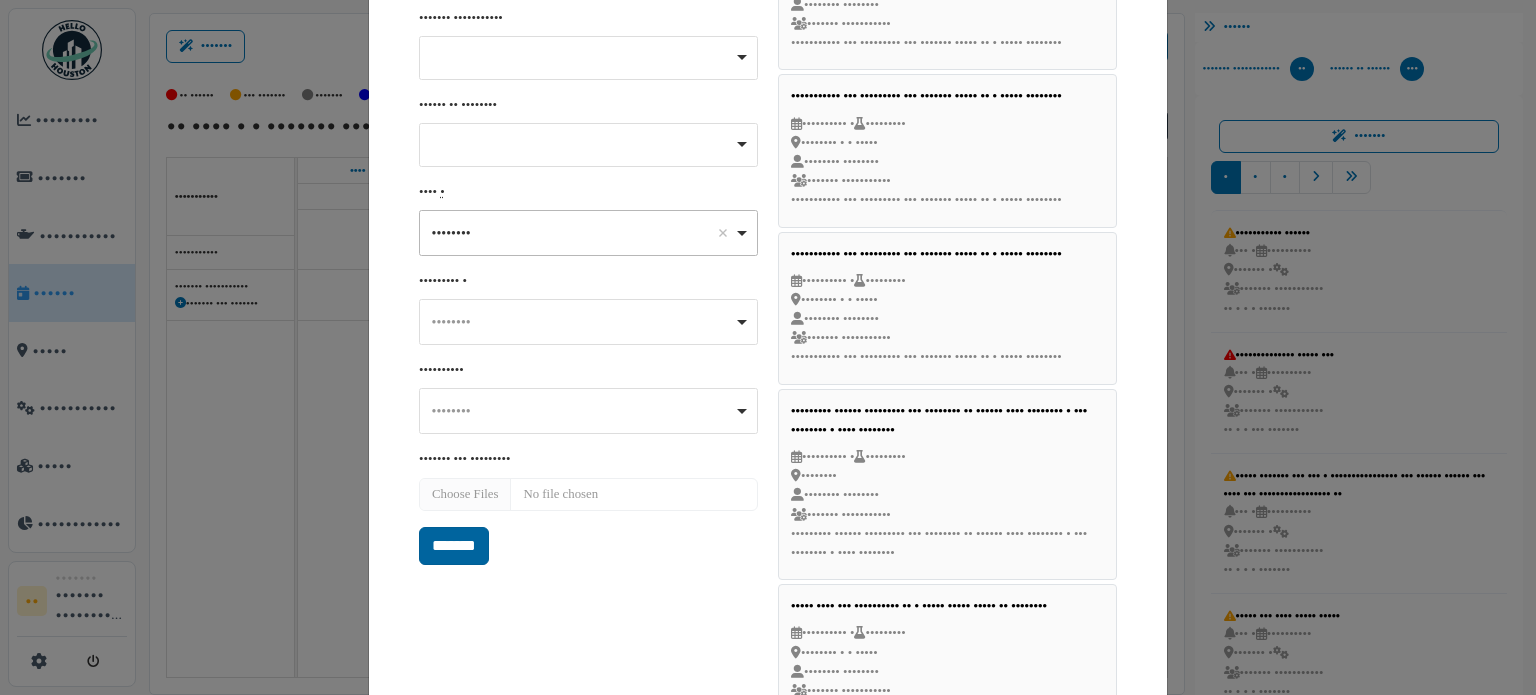click on "*******" at bounding box center [454, 546] 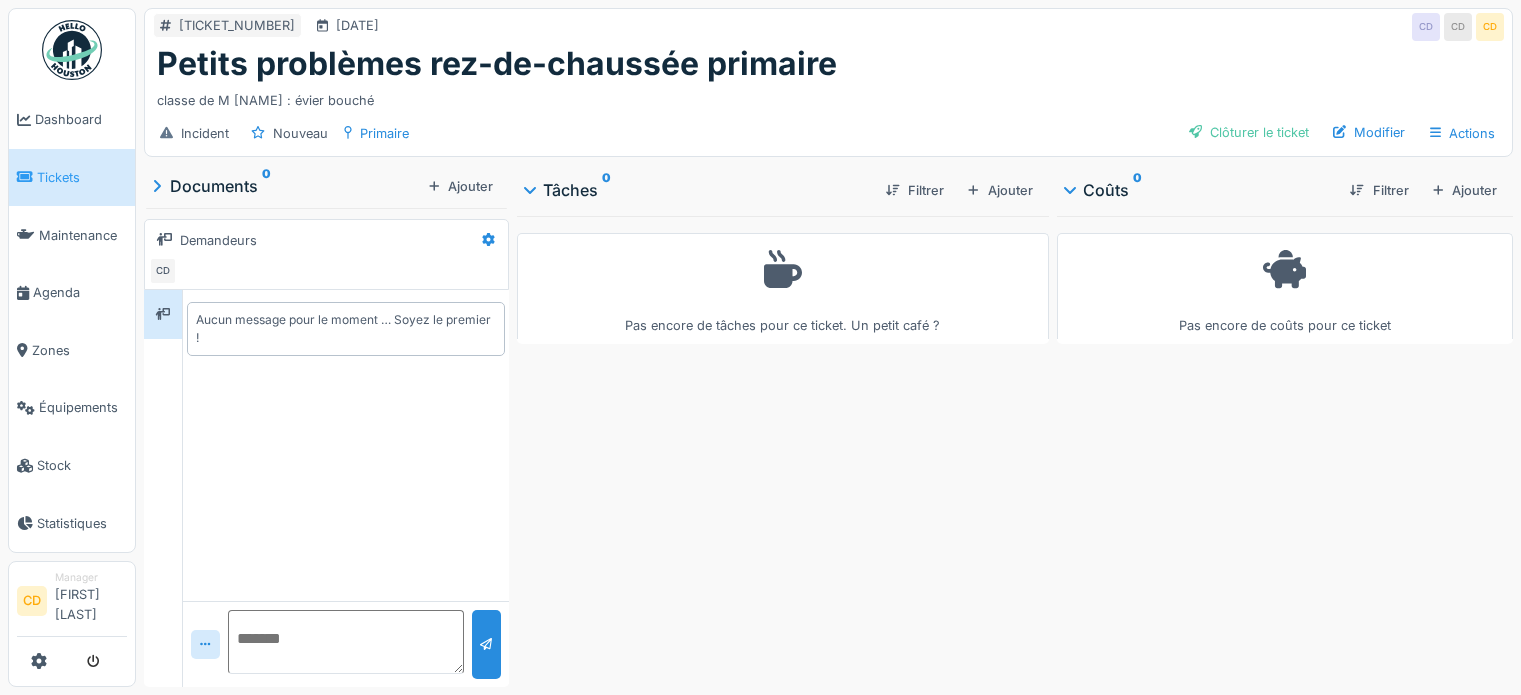 scroll, scrollTop: 0, scrollLeft: 0, axis: both 